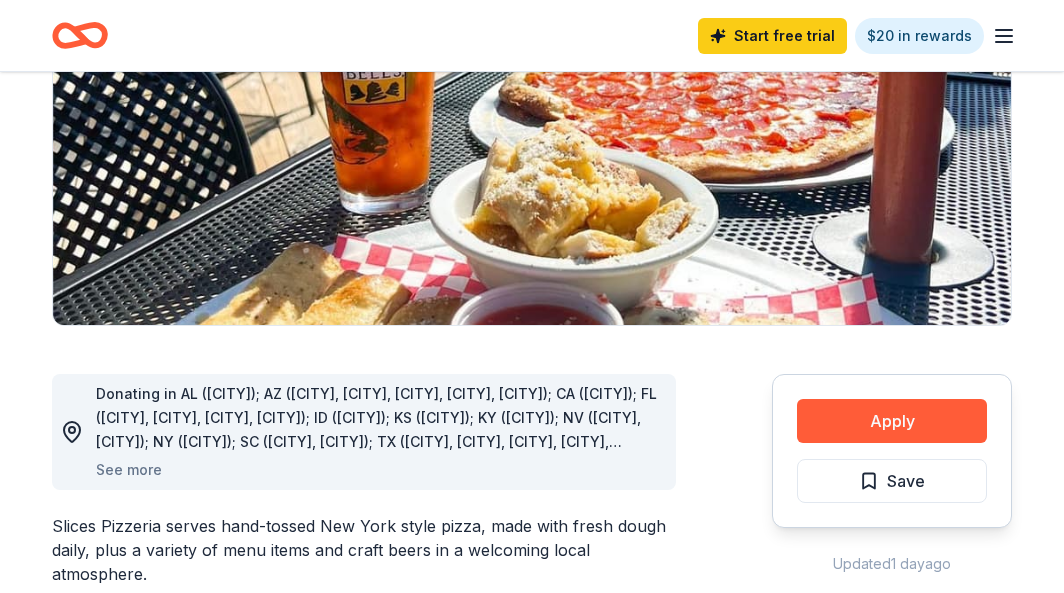 scroll, scrollTop: 282, scrollLeft: 0, axis: vertical 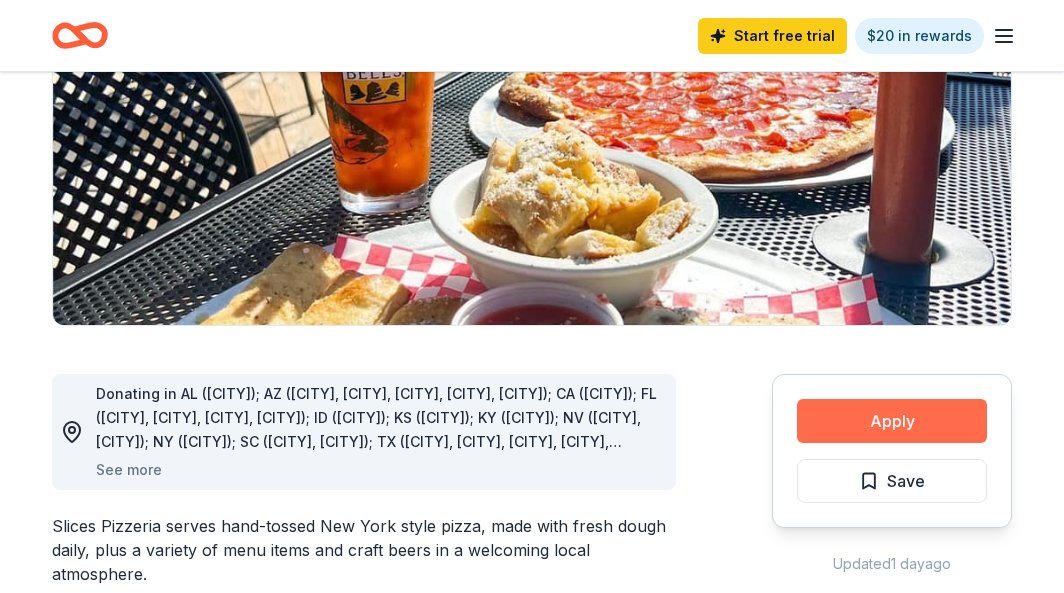 click on "Apply" at bounding box center (892, 421) 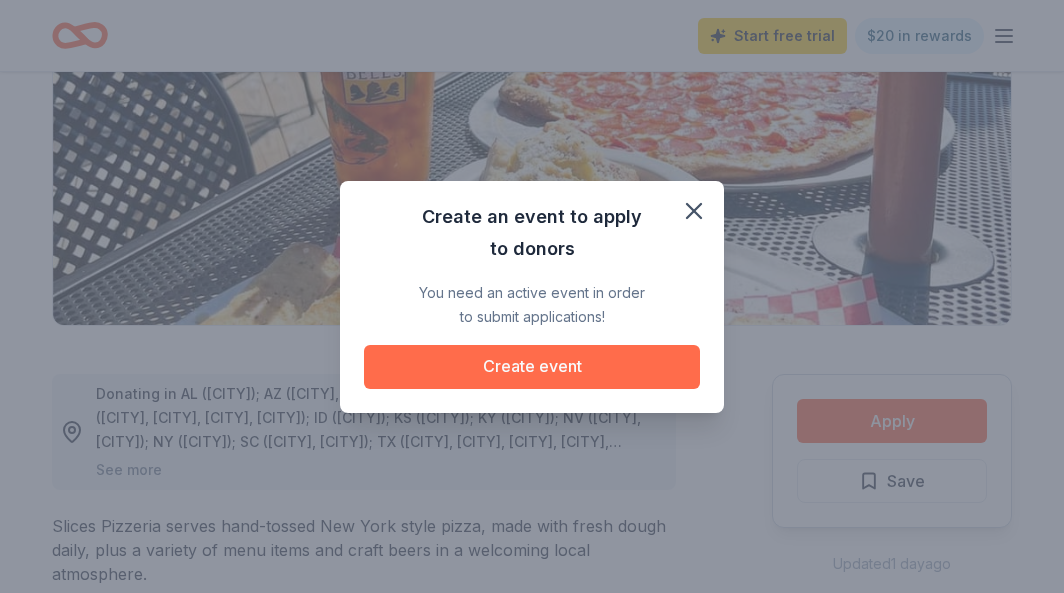 click on "Create event" at bounding box center [532, 367] 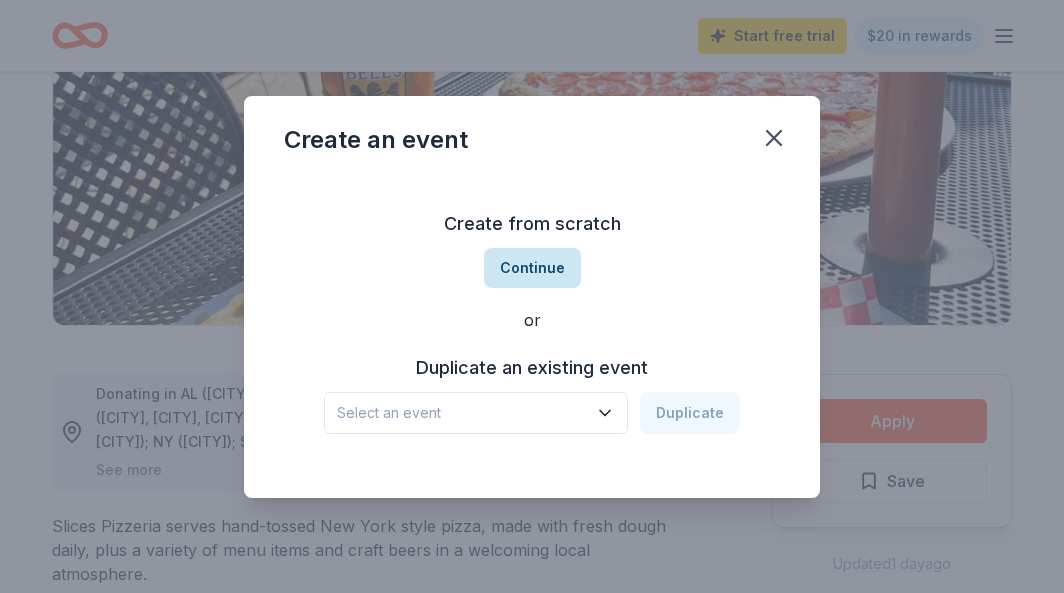 click on "Continue" at bounding box center (532, 268) 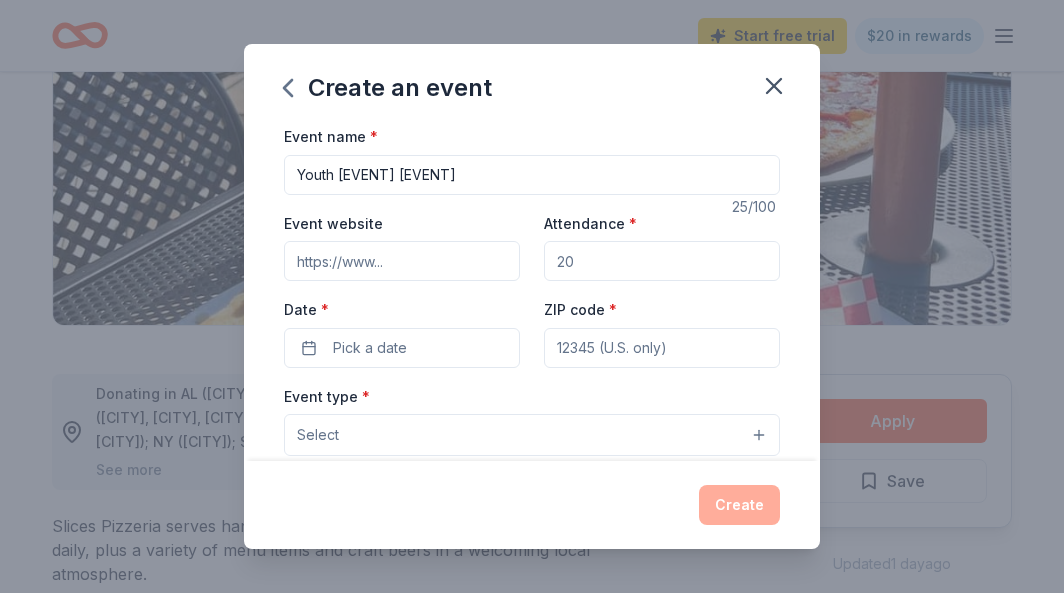 type on "Youth [EVENT] [EVENT]" 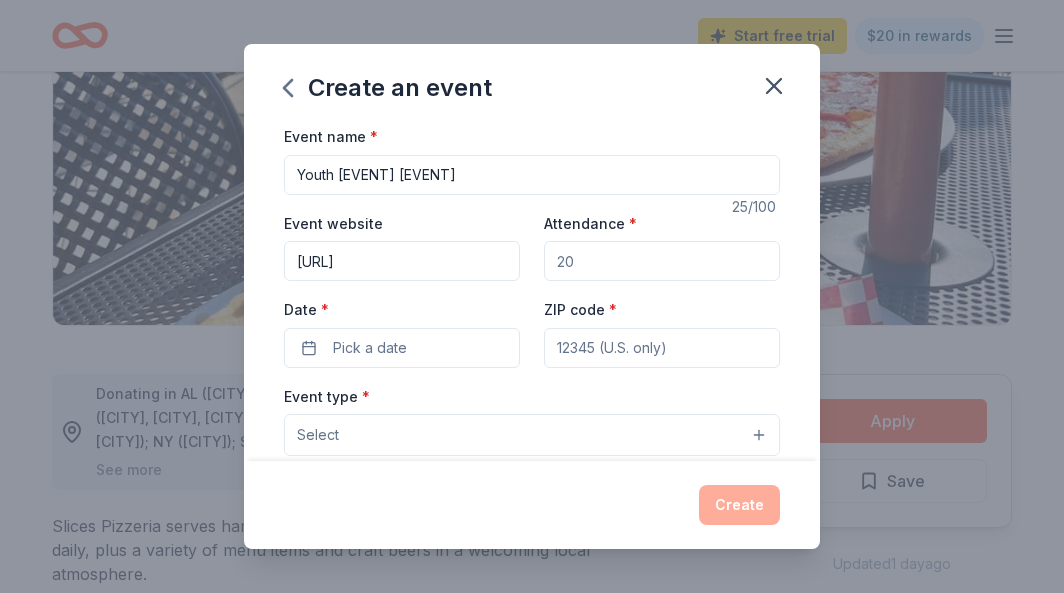 type on "[URL]" 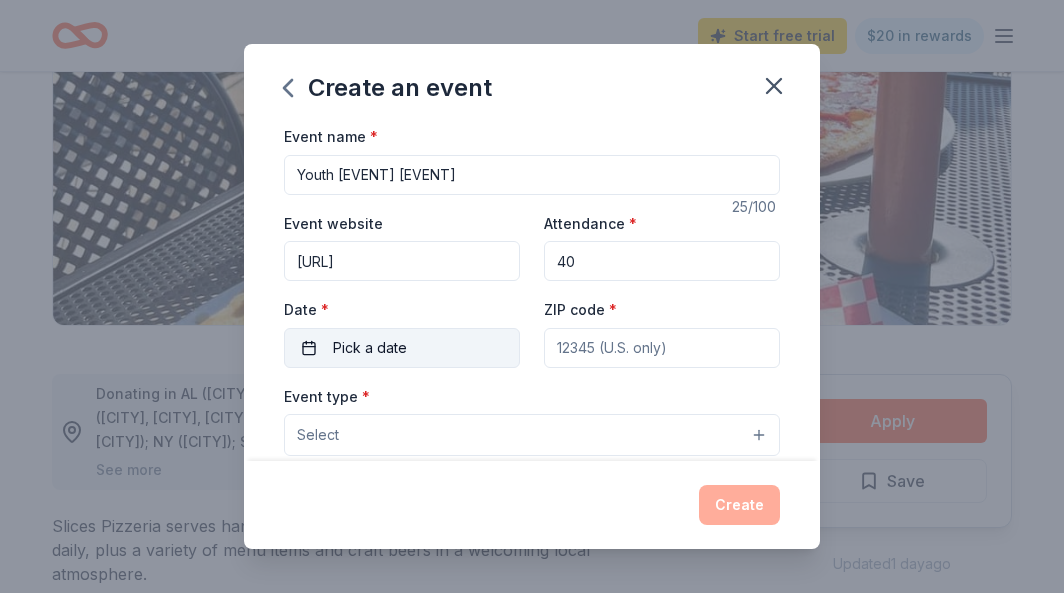 type on "40" 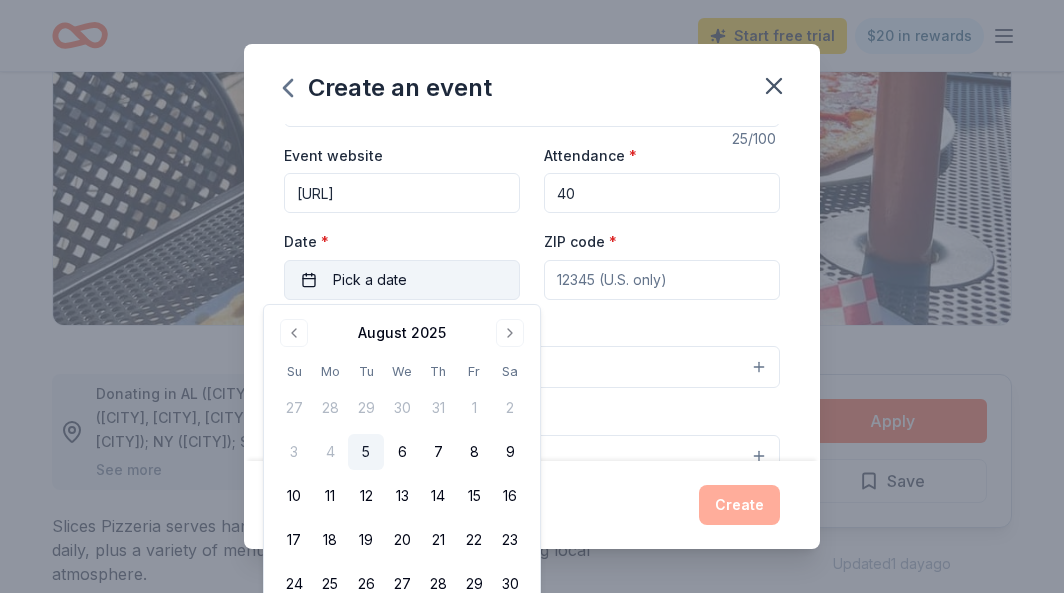 scroll, scrollTop: 66, scrollLeft: 0, axis: vertical 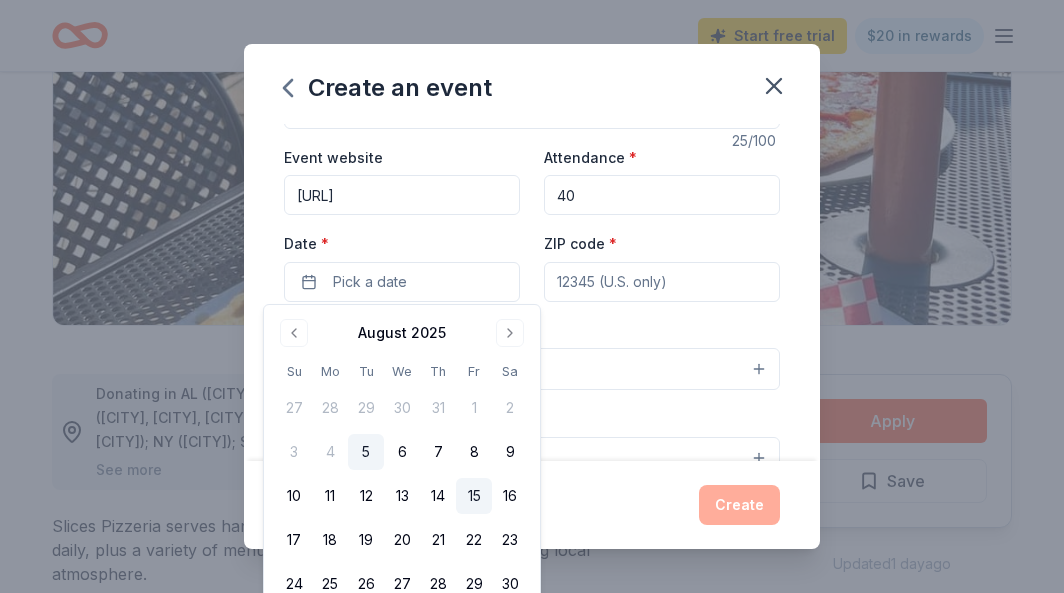 type 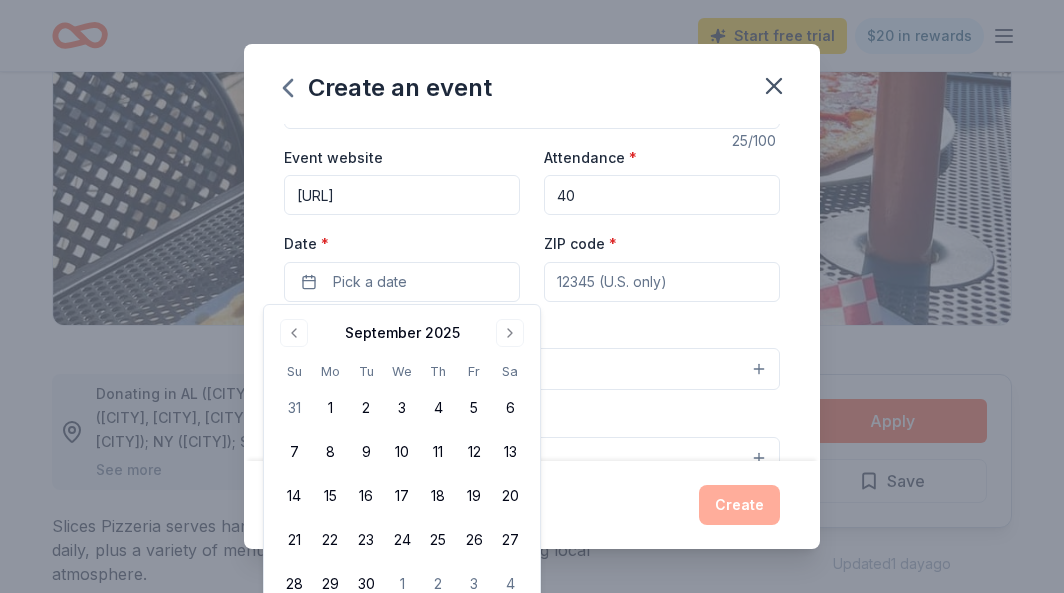 type 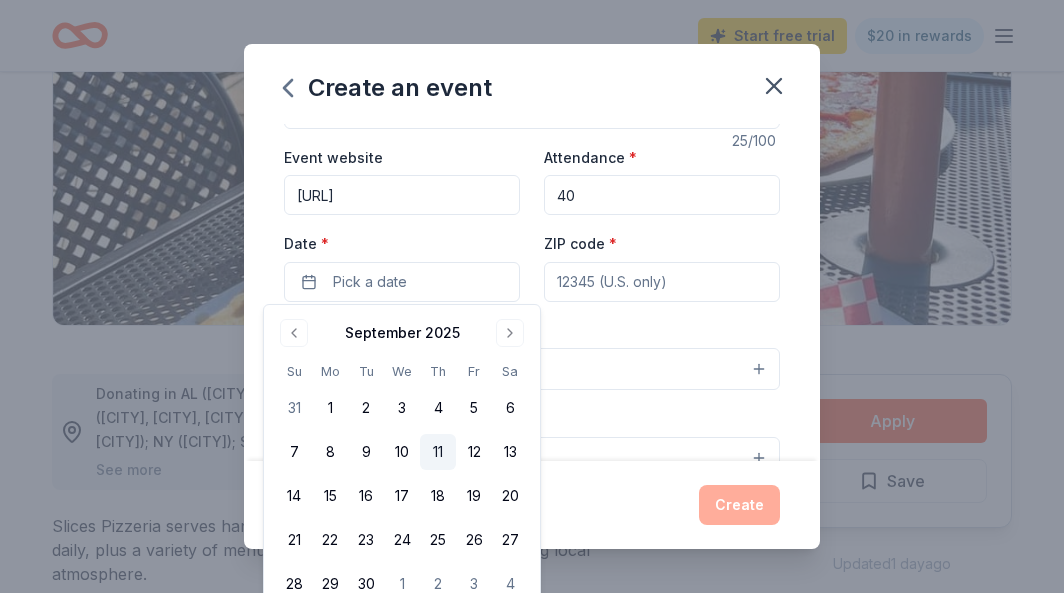 click on "11" at bounding box center (438, 452) 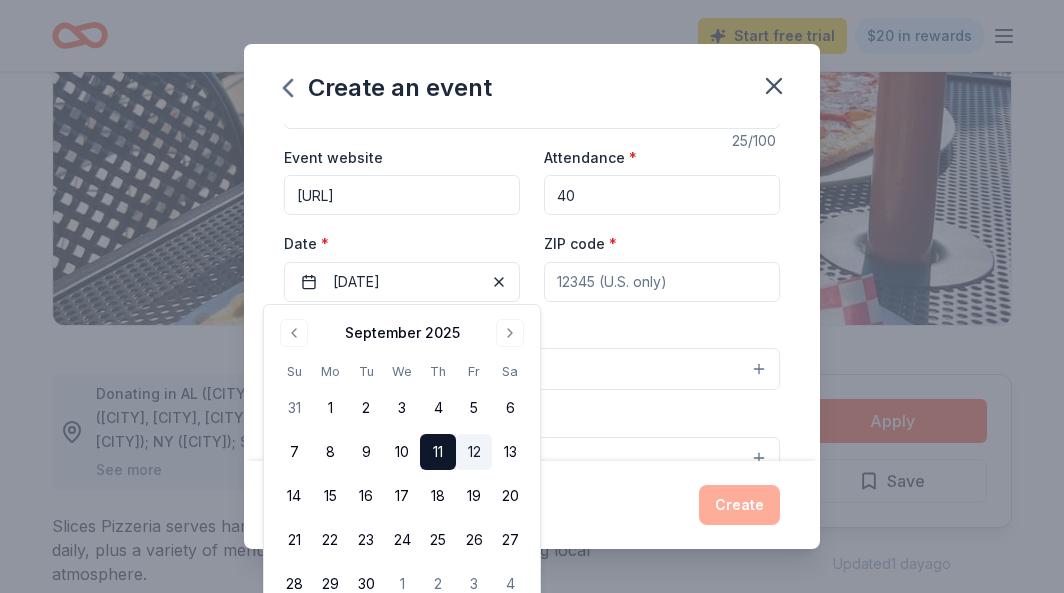 click on "12" at bounding box center [474, 452] 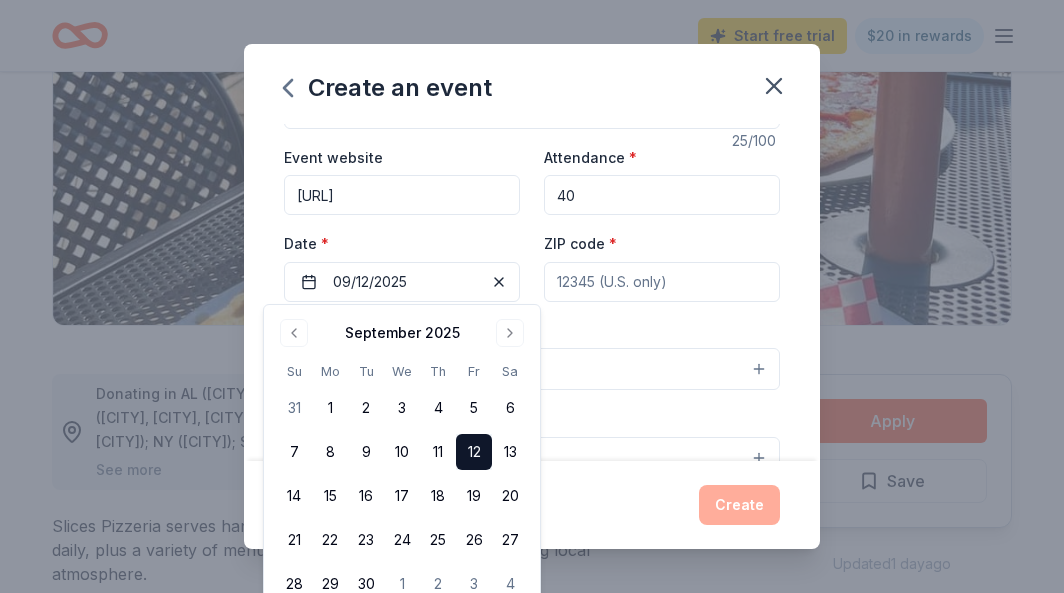 type 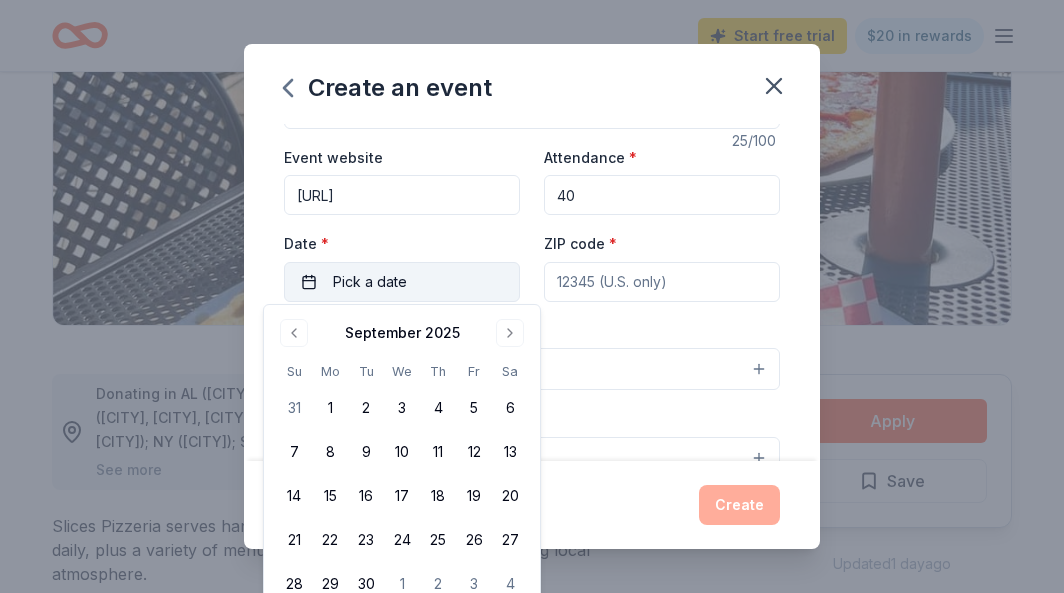 click on "Pick a date" at bounding box center (370, 282) 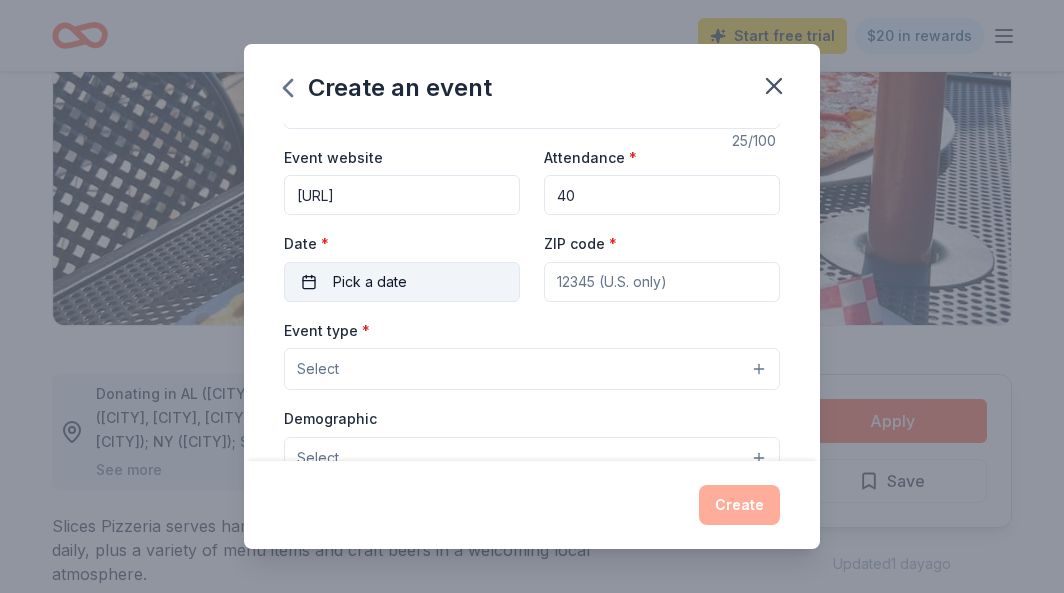 click on "Pick a date" at bounding box center (370, 282) 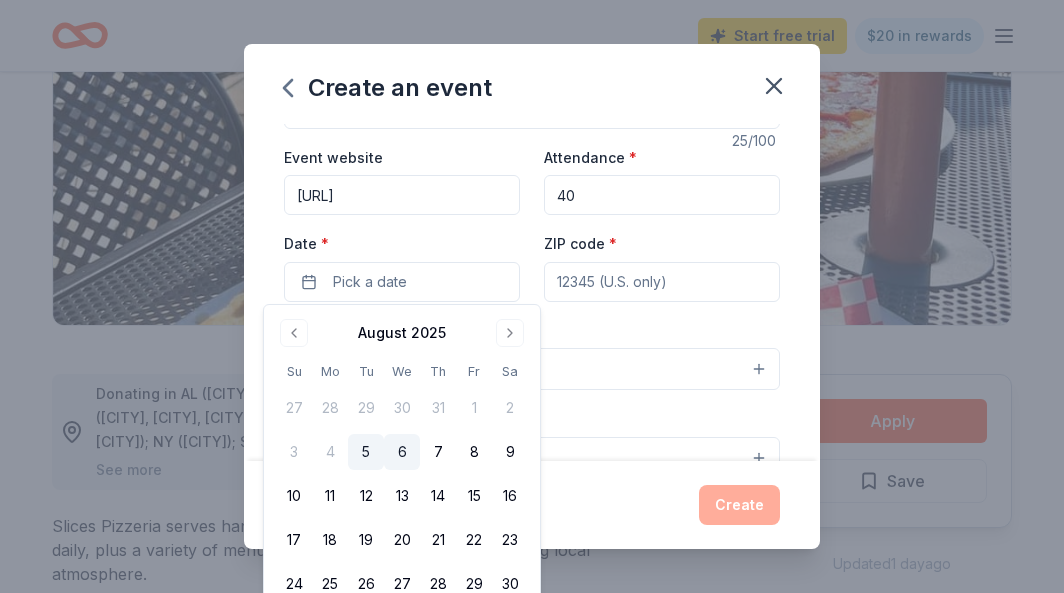 click on "6" at bounding box center (402, 452) 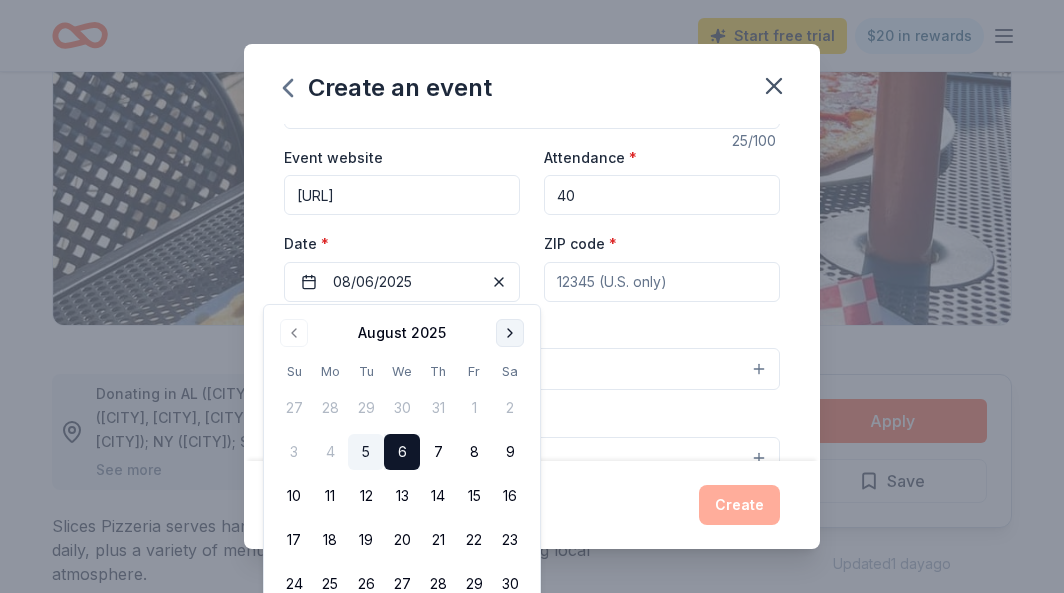 click at bounding box center (510, 333) 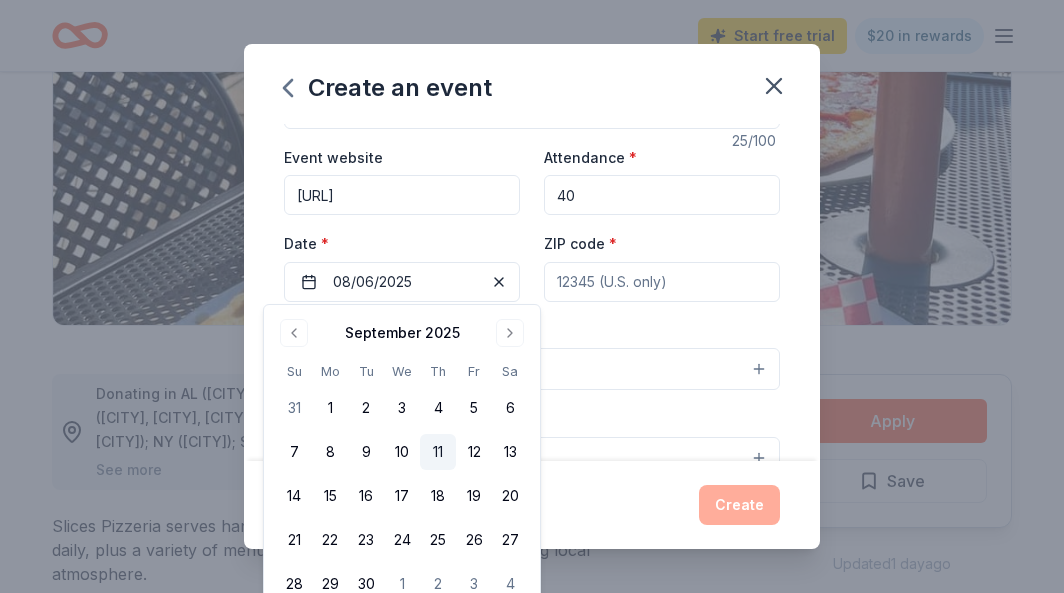 click on "11" at bounding box center [438, 452] 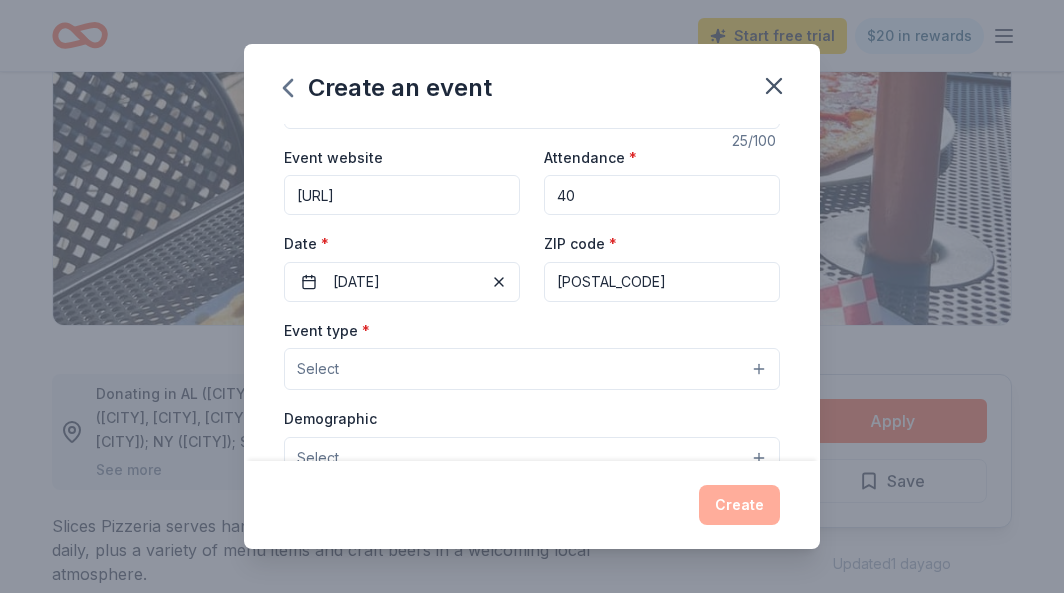 type on "[POSTAL_CODE]" 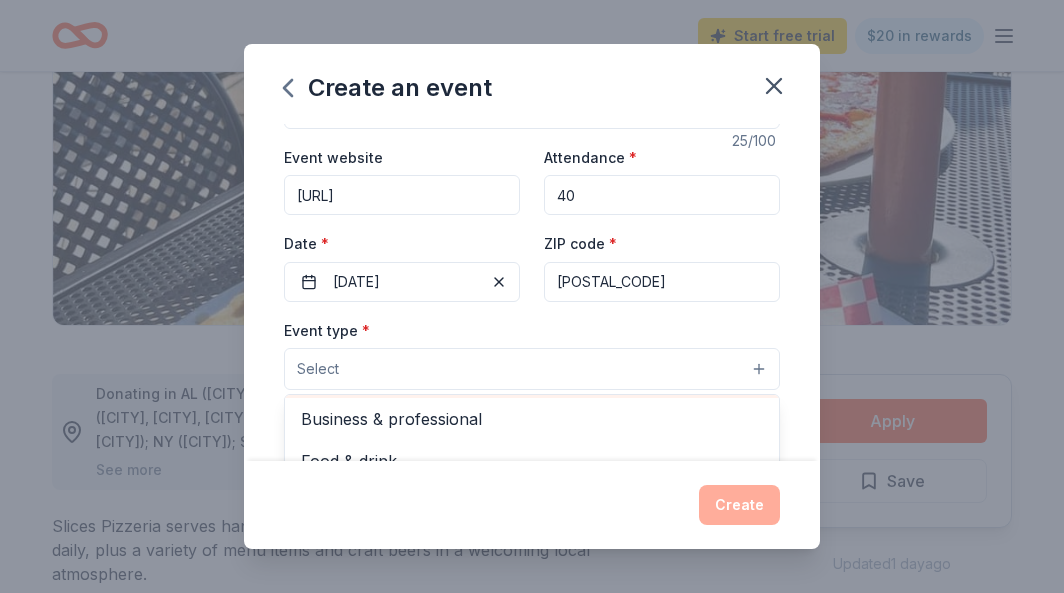 scroll, scrollTop: 65, scrollLeft: 0, axis: vertical 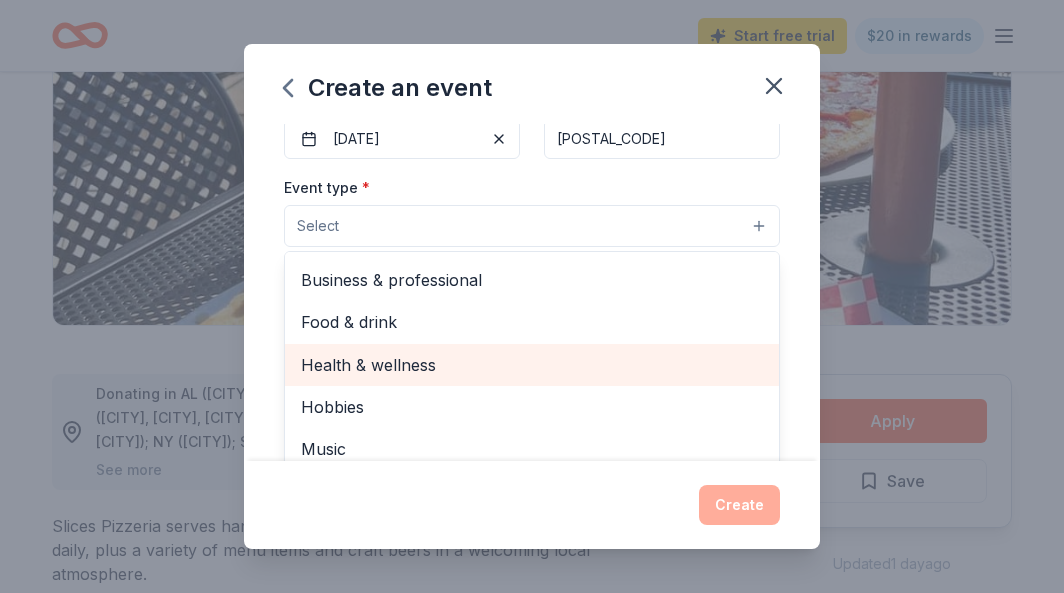 click on "Health & wellness" at bounding box center (532, 365) 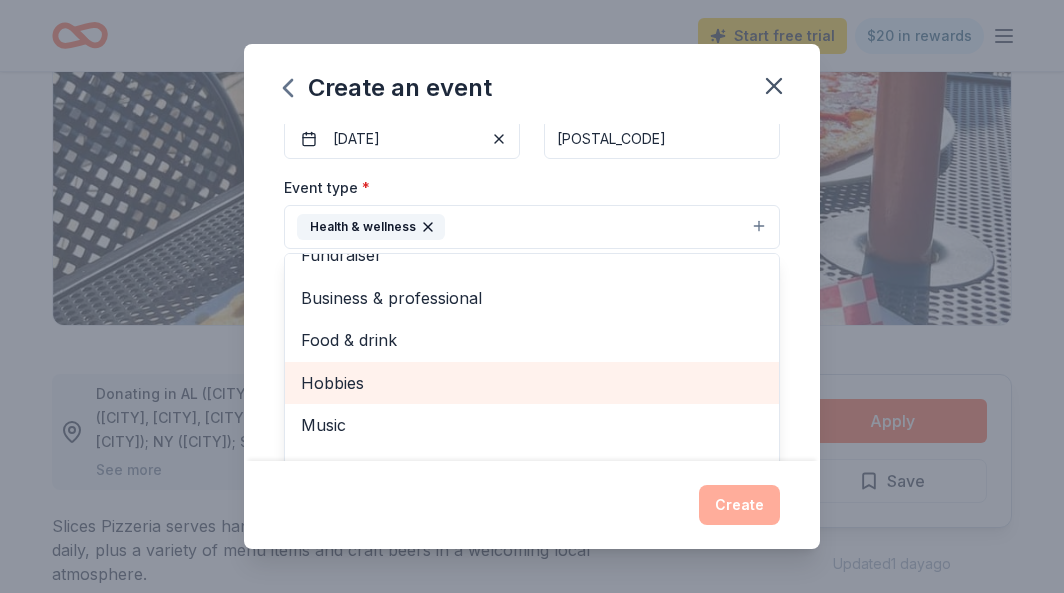 scroll, scrollTop: 22, scrollLeft: 0, axis: vertical 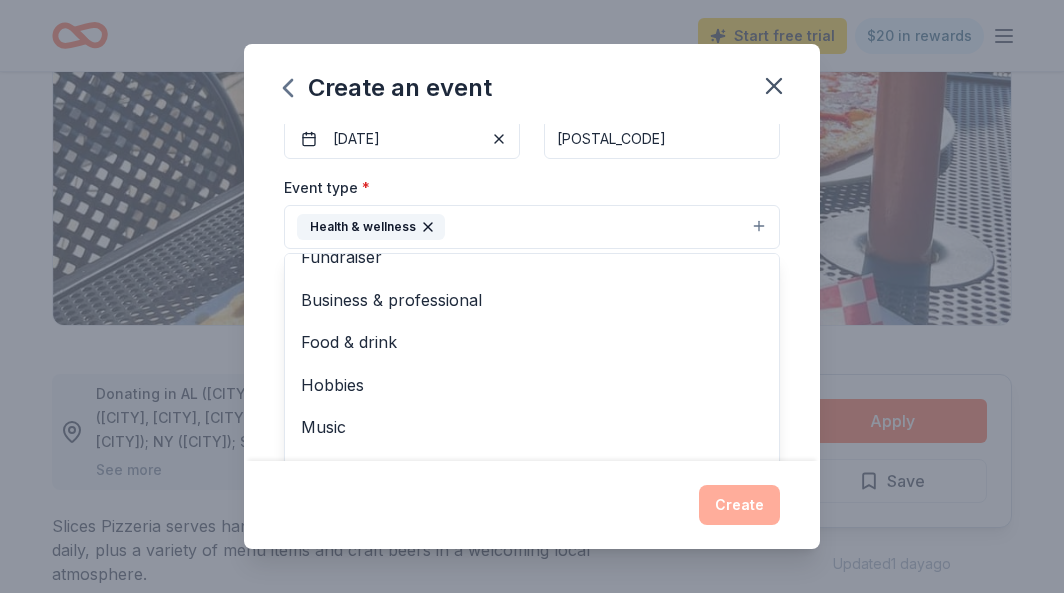 click on "Event name * Youth [EVENT] [EVENT] [EVENT] [EVENT] Event website [URL] Attendance * [NUMBER] Date * [DATE] ZIP code * [POSTAL_CODE] Event type * Health & wellness Fundraiser Business & professional Food & drink Hobbies Music Performing & visual arts Demographic Select We use this information to help brands find events with their target demographic to sponsor their products. Mailing address Apt/unit Description What are you looking for? * Auction & raffle Meals Snacks Desserts Alcohol Beverages Send me reminders Email me reminders of donor application deadlines Recurring event" at bounding box center [532, 292] 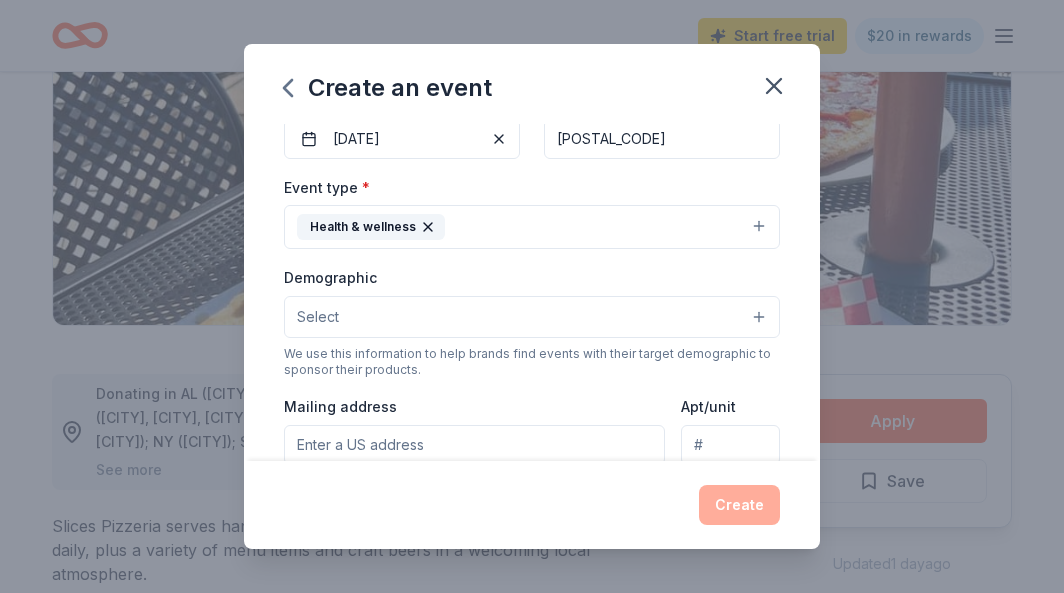 click on "Select" at bounding box center (532, 317) 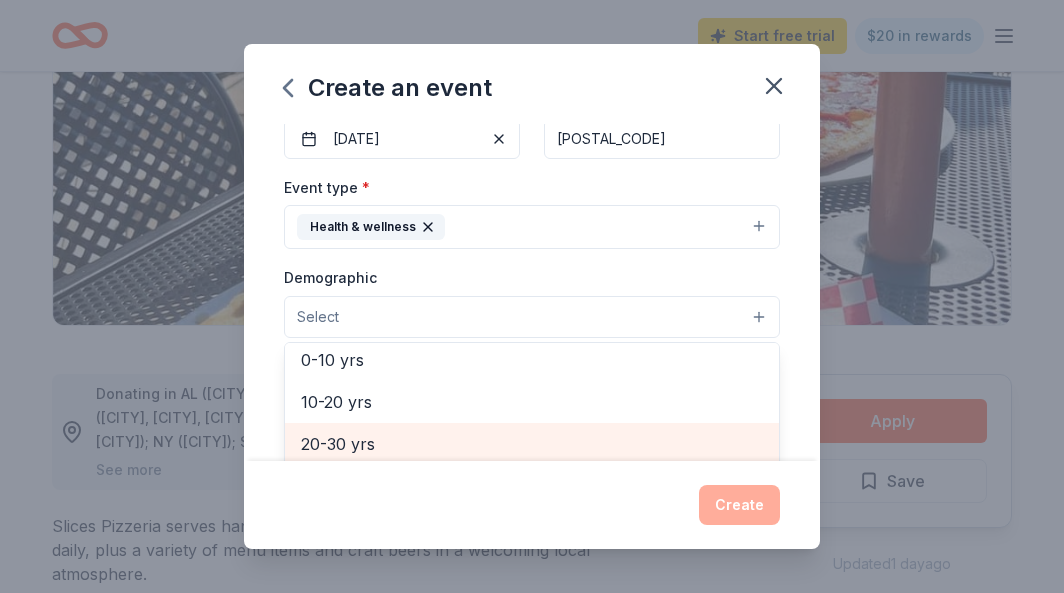 scroll, scrollTop: 176, scrollLeft: 0, axis: vertical 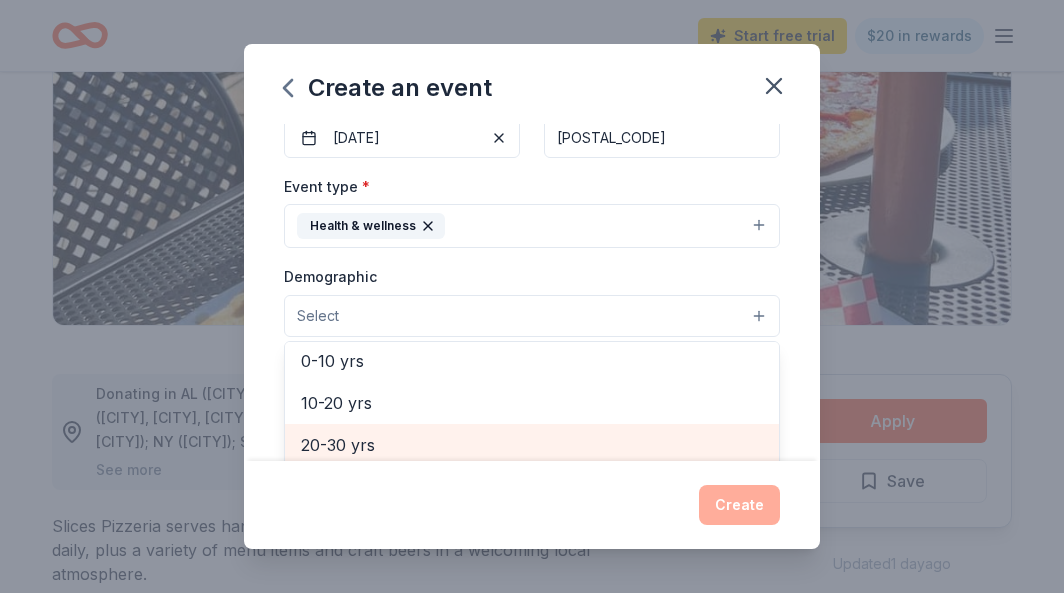 click on "20-30 yrs" at bounding box center (532, 445) 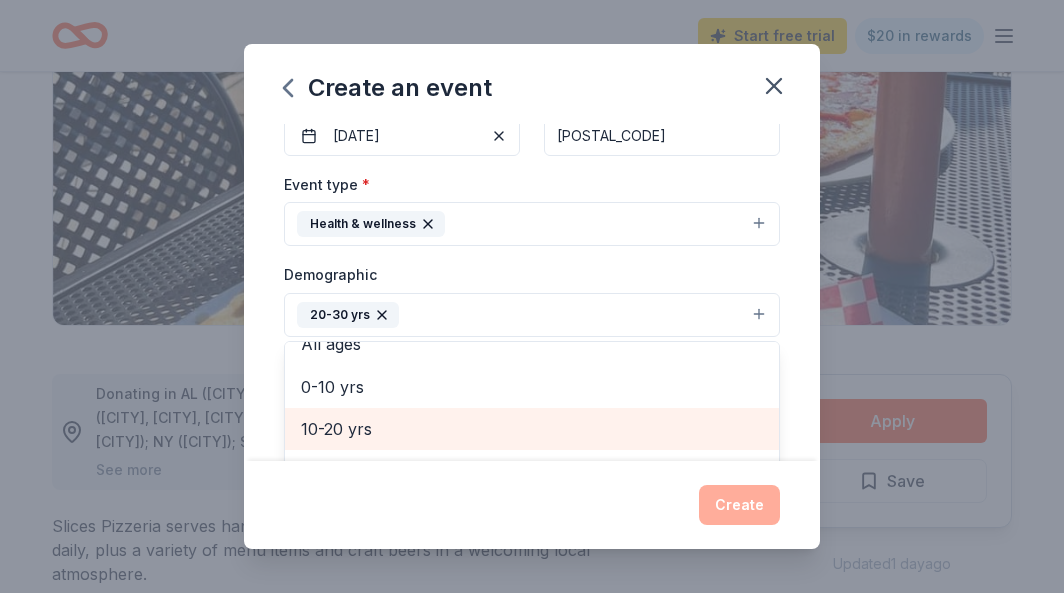 scroll, scrollTop: 157, scrollLeft: 0, axis: vertical 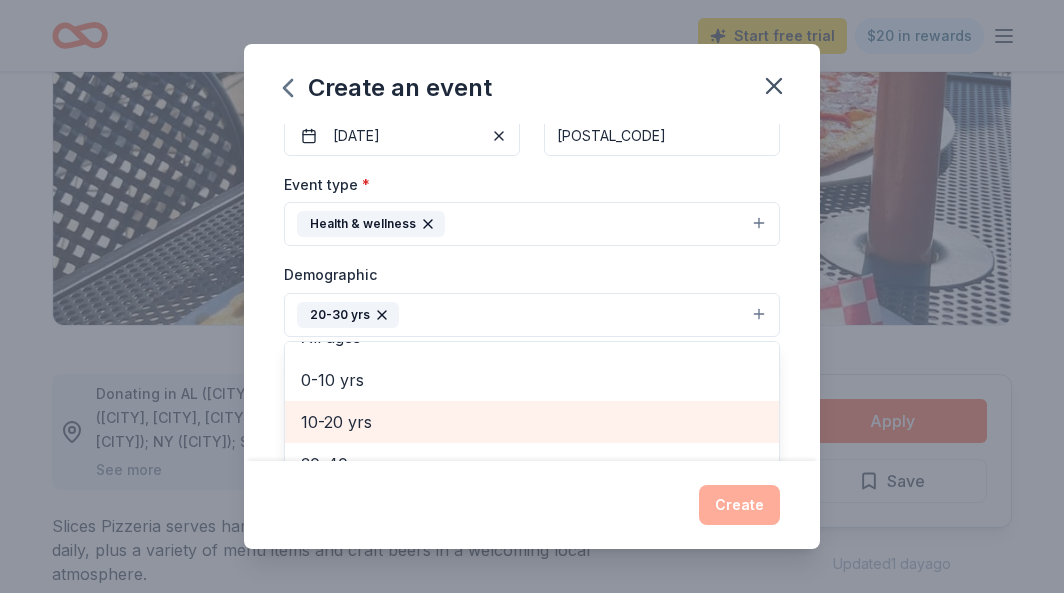 click on "10-20 yrs" at bounding box center (532, 422) 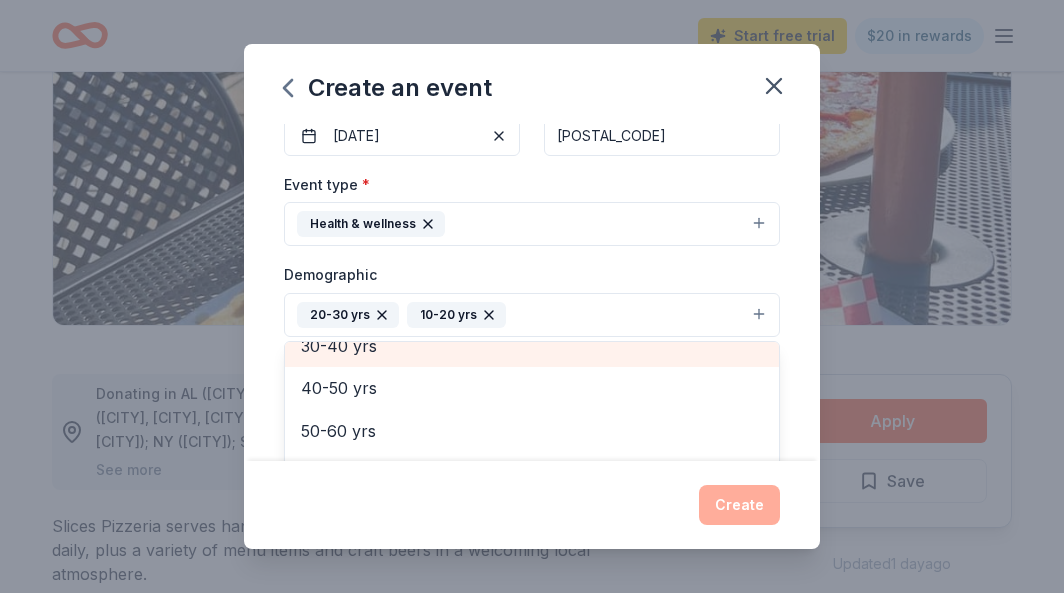 scroll, scrollTop: 232, scrollLeft: 0, axis: vertical 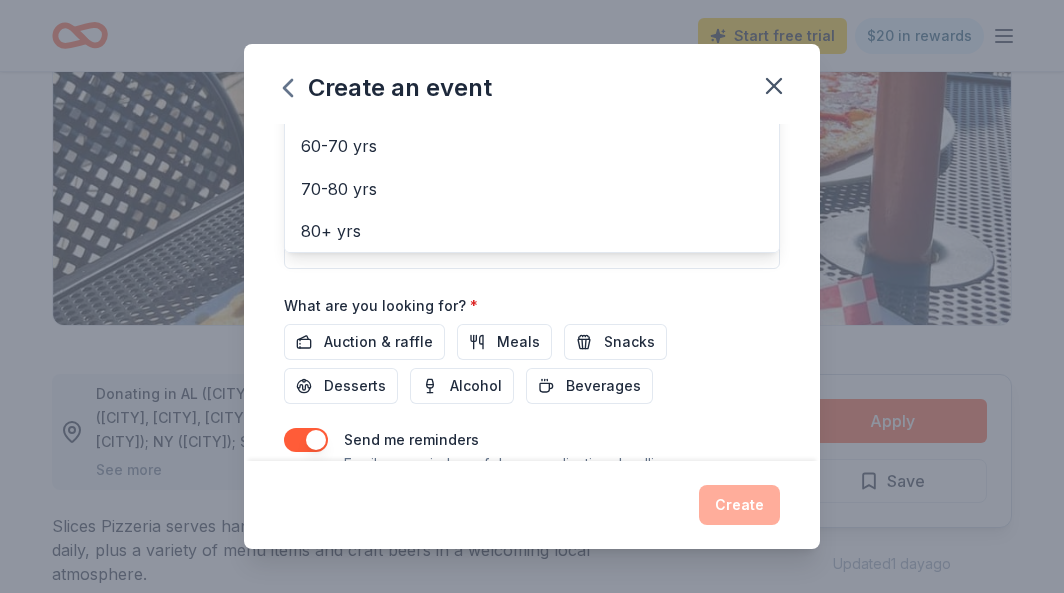 click on "Create an event Event name * Youth [EVENT] [EVENT] [EVENT] [EVENT] Event website [URL] Attendance * [NUMBER] Date * [DATE] ZIP code * [POSTAL_CODE] Event type * Health & wellness Demographic [AGE_RANGE] [AGE_RANGE] We use this information to help brands find events with their target demographic to sponsor their products. Mailing address Apt/unit Description What are you looking for? * Auction & raffle Meals Snacks Desserts Alcohol Beverages Send me reminders Email me reminders of donor application deadlines Recurring event" at bounding box center [532, 48] 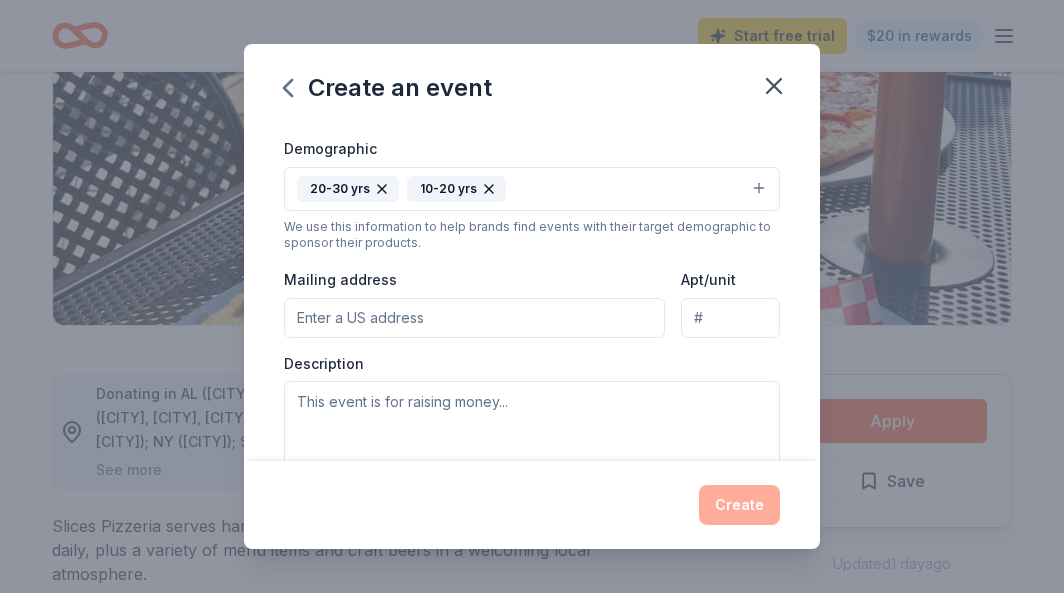 scroll, scrollTop: 344, scrollLeft: 0, axis: vertical 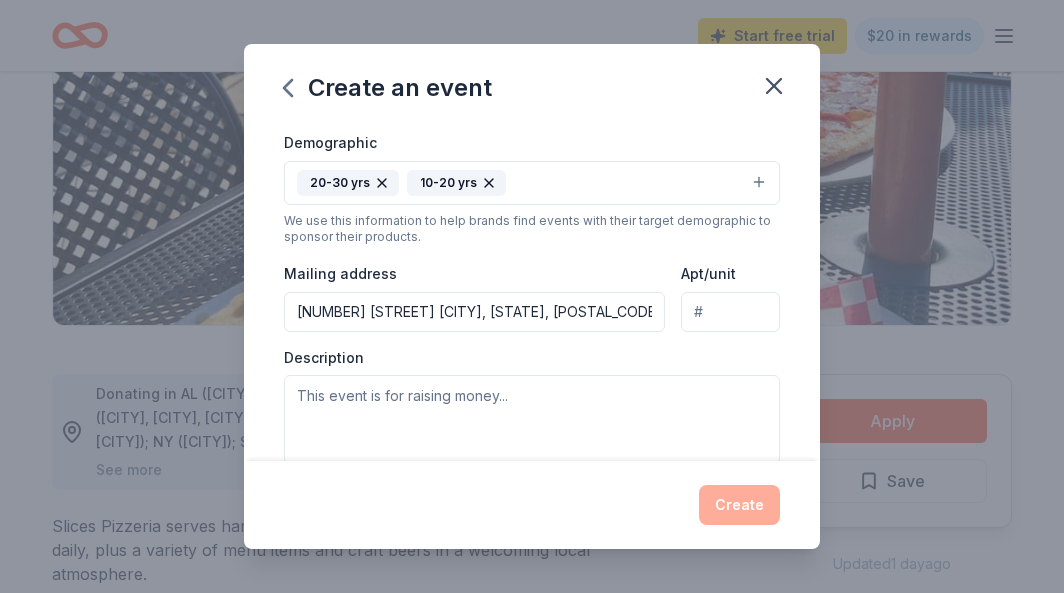 click on "[NUMBER] [STREET] [CITY], [STATE], [POSTAL_CODE]" at bounding box center (474, 312) 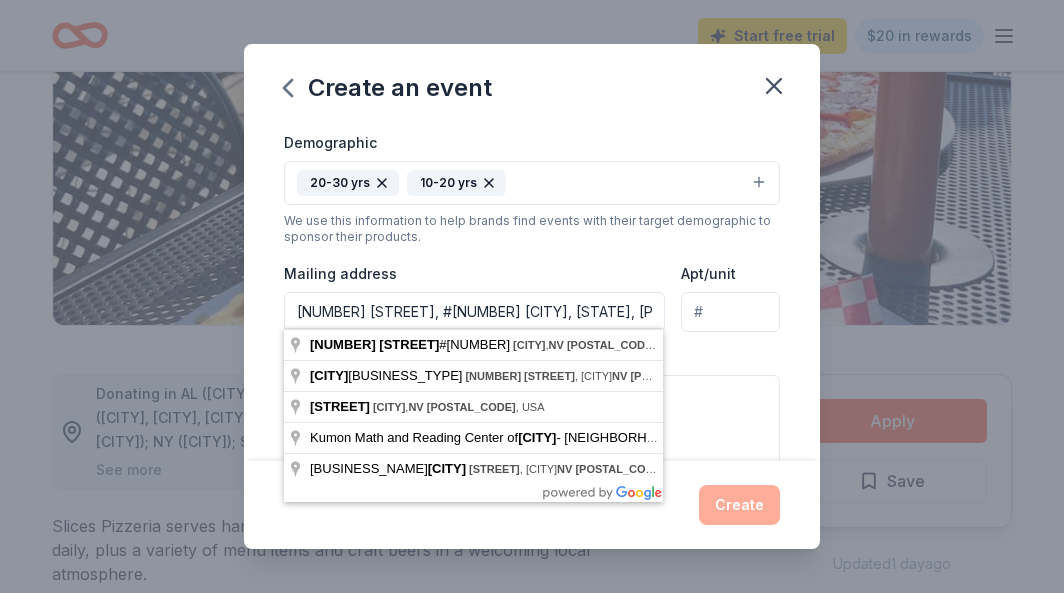 type on "[NUMBER] [STREET], #[NUMBER] [CITY], [STATE], [POSTAL_CODE]" 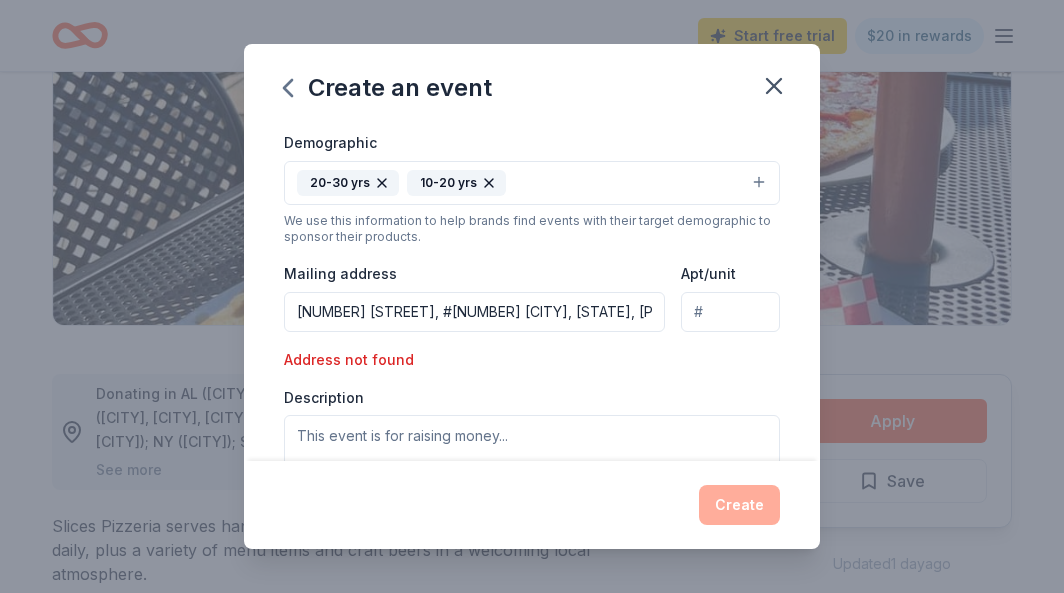 click on "[NUMBER] [STREET], #[NUMBER] [CITY], [STATE], [POSTAL_CODE]" at bounding box center [474, 312] 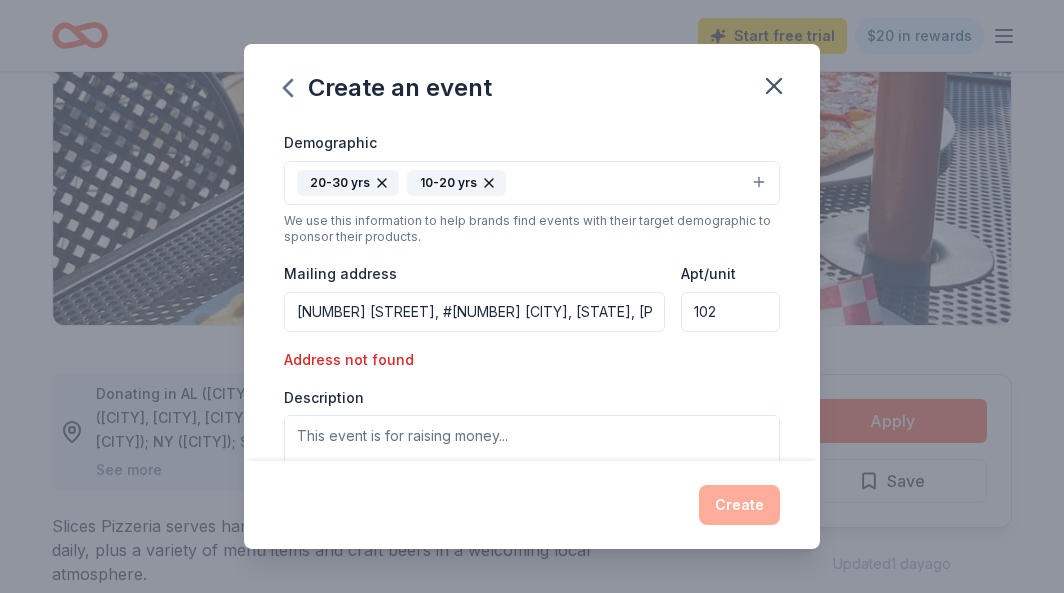 type on "102" 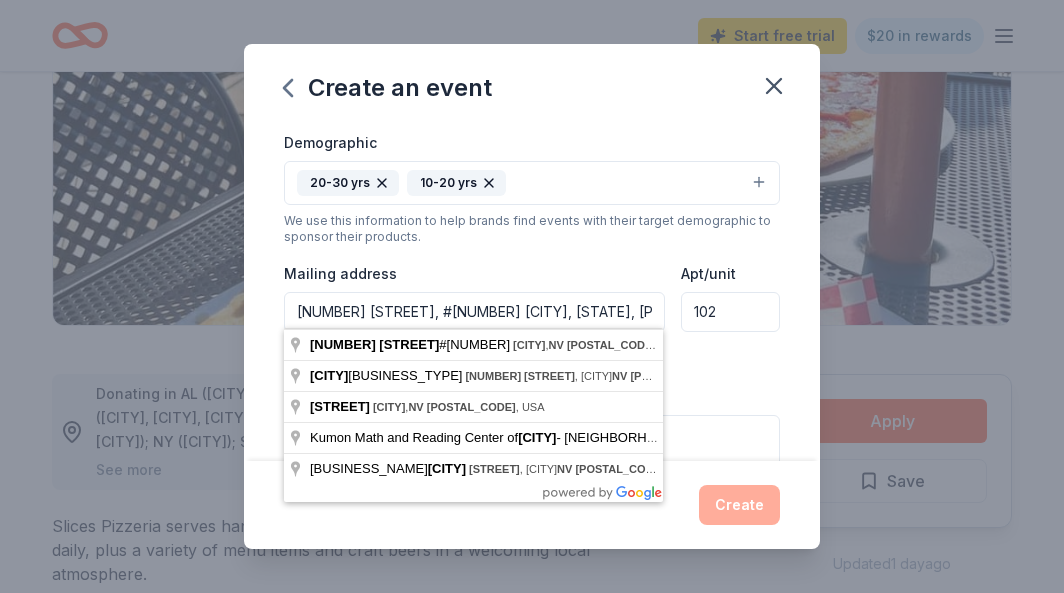 click on "[NUMBER] [STREET], #[NUMBER] [CITY], [STATE], [POSTAL_CODE]" at bounding box center [474, 312] 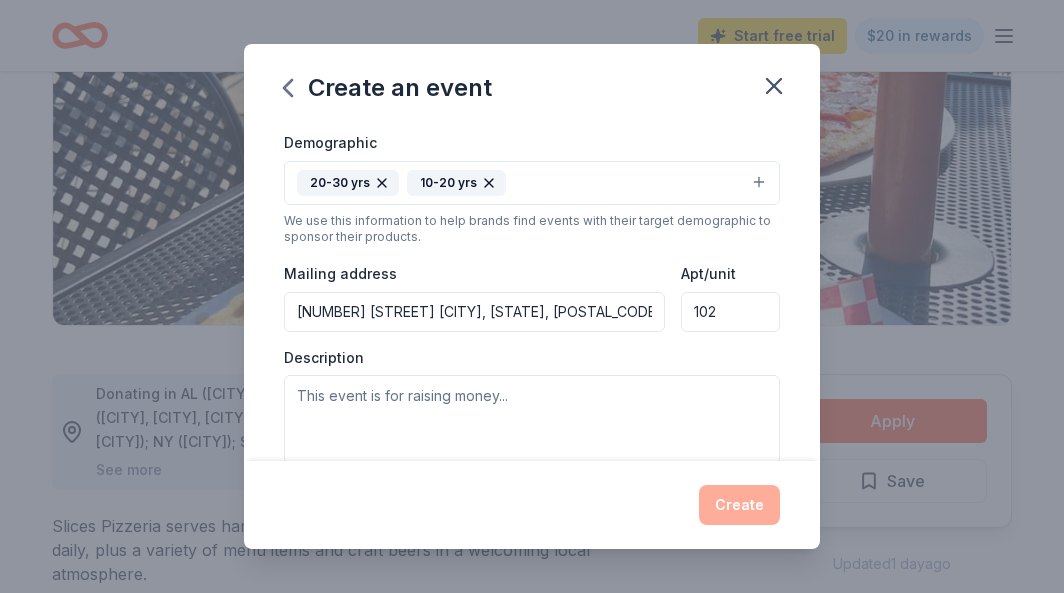 type on "[NUMBER] [STREET] [CITY], [STATE], [POSTAL_CODE]" 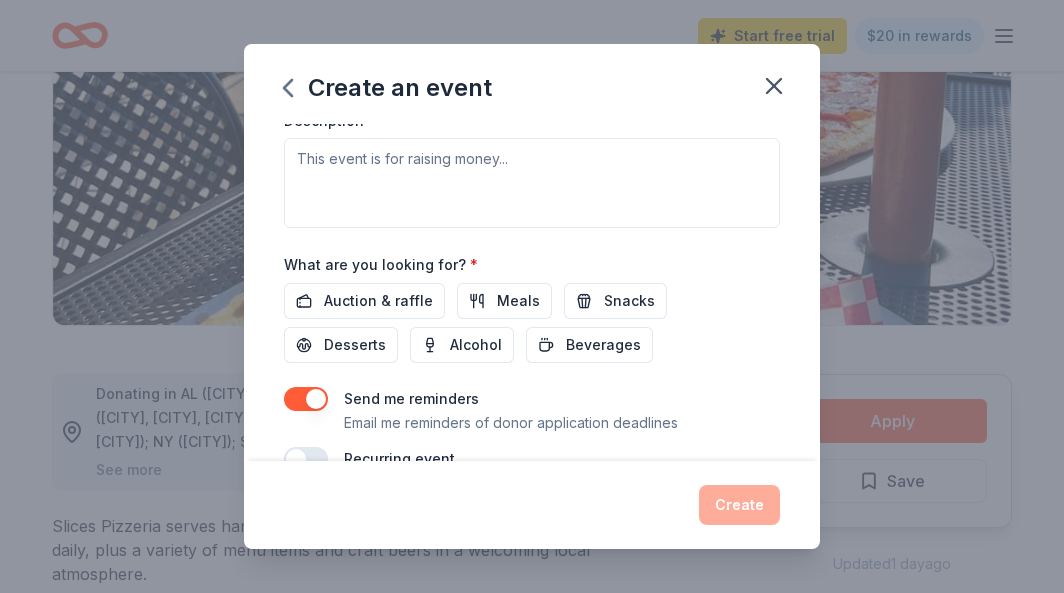 scroll, scrollTop: 585, scrollLeft: 0, axis: vertical 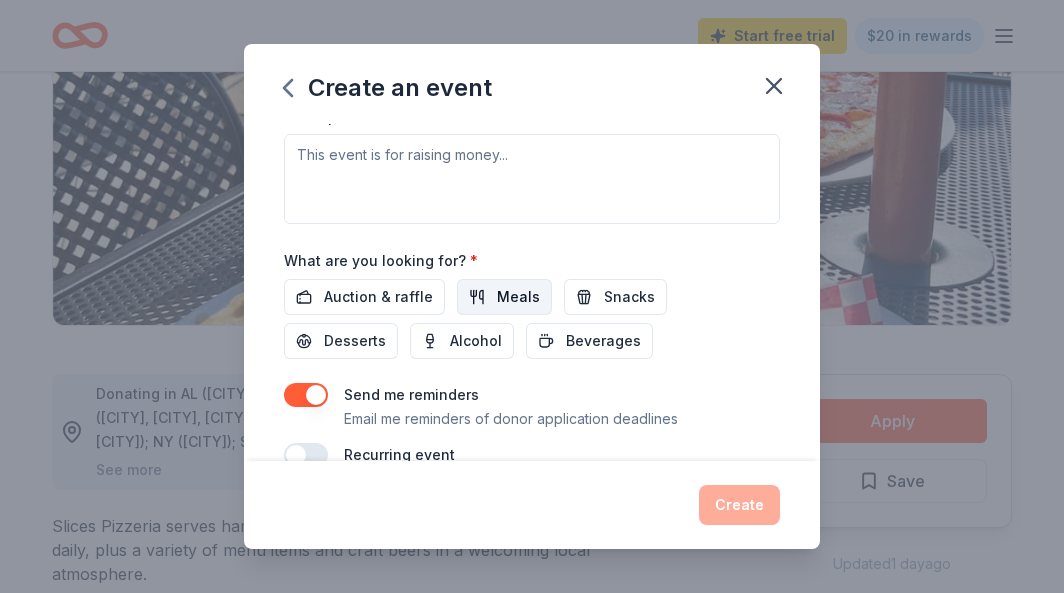 click on "Meals" at bounding box center [518, 297] 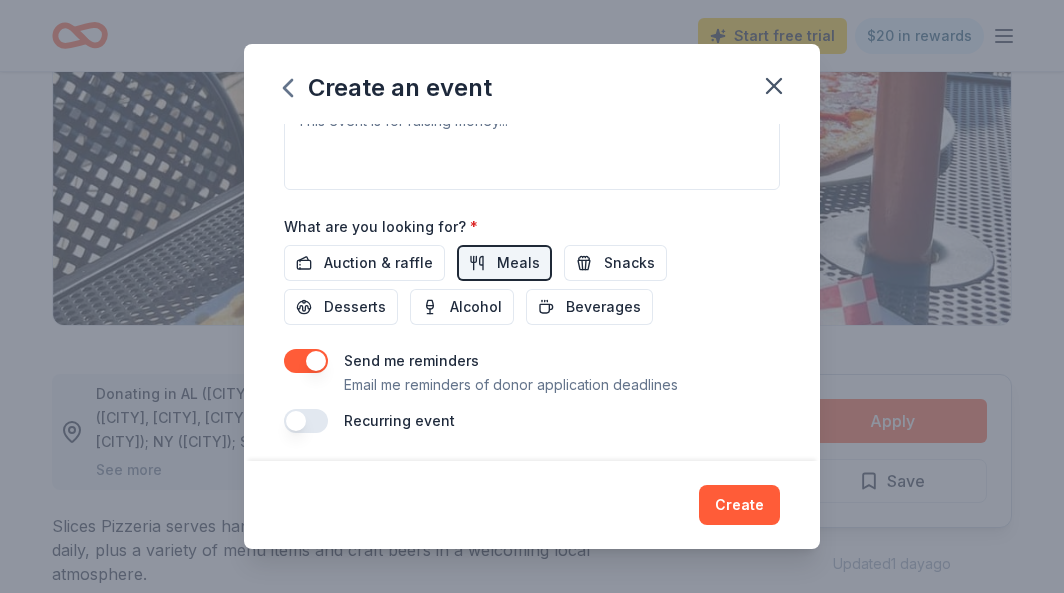 scroll, scrollTop: 618, scrollLeft: 0, axis: vertical 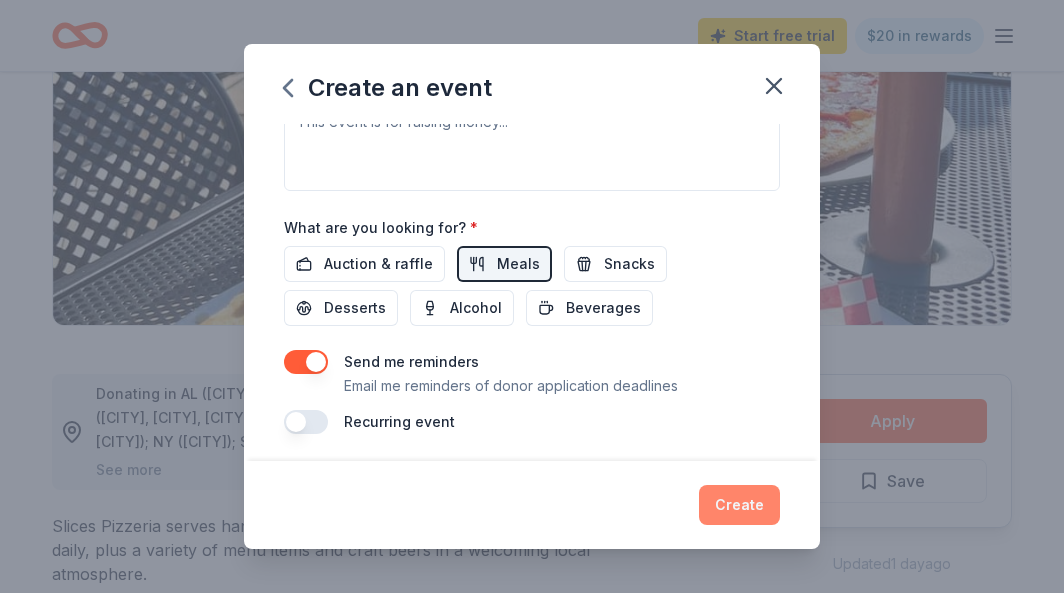 click on "Create" at bounding box center [739, 505] 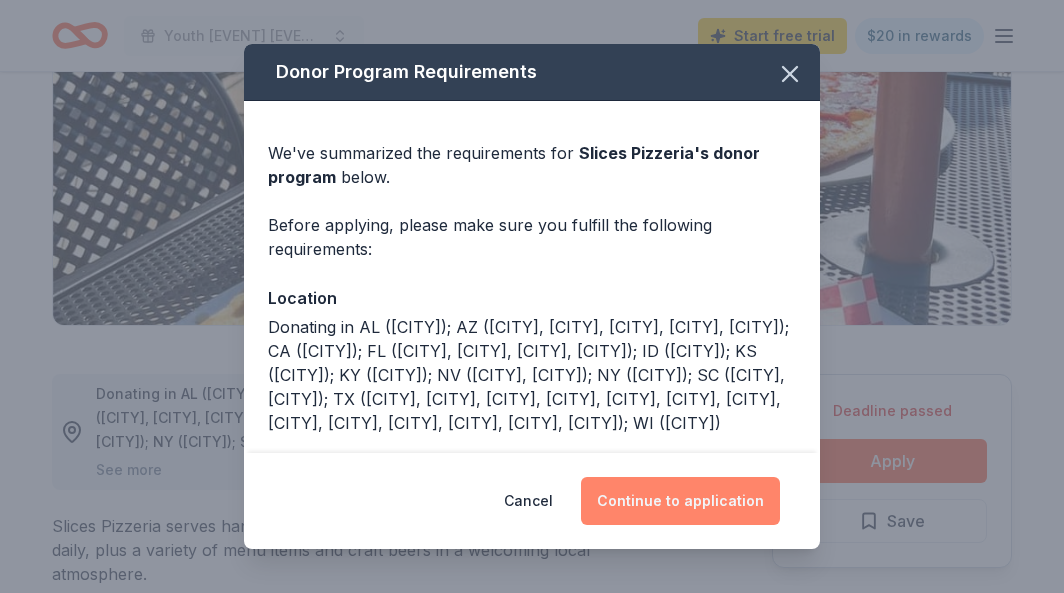 click on "Continue to application" at bounding box center (680, 501) 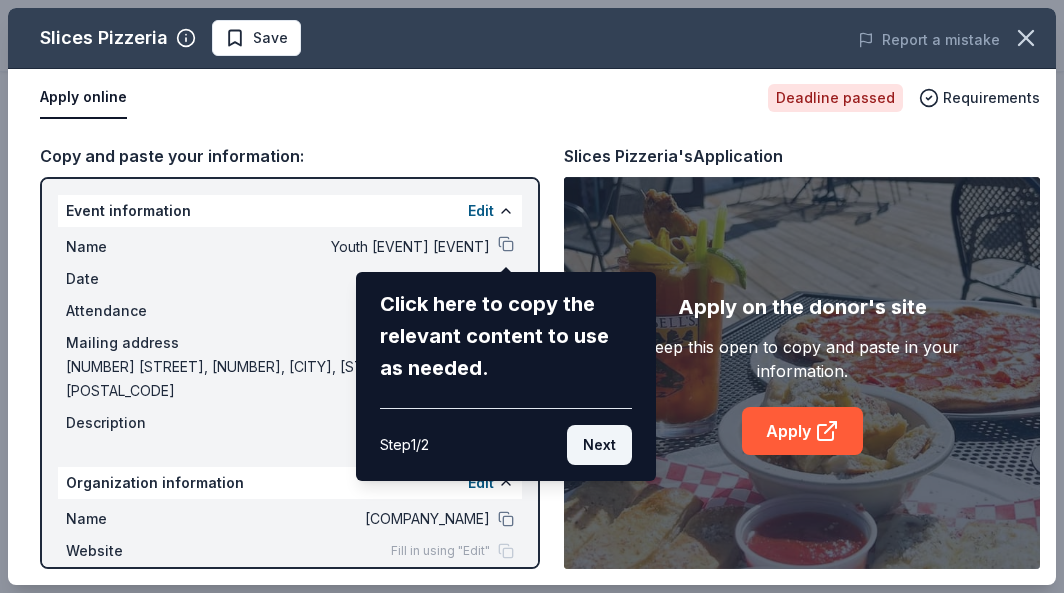 click on "Next" at bounding box center [599, 445] 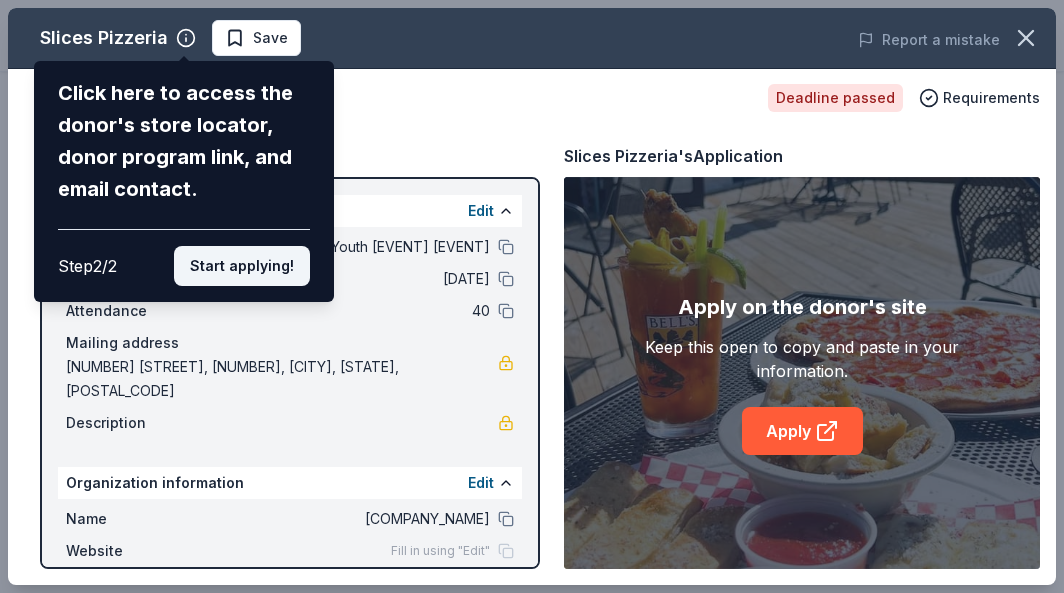click on "Start applying!" at bounding box center [242, 266] 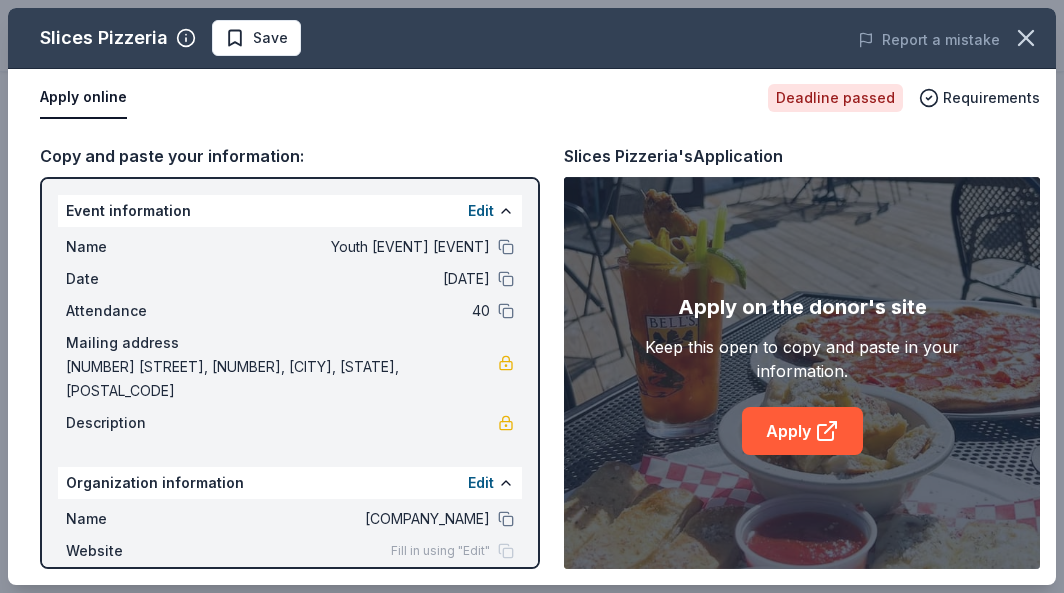 scroll, scrollTop: 0, scrollLeft: 0, axis: both 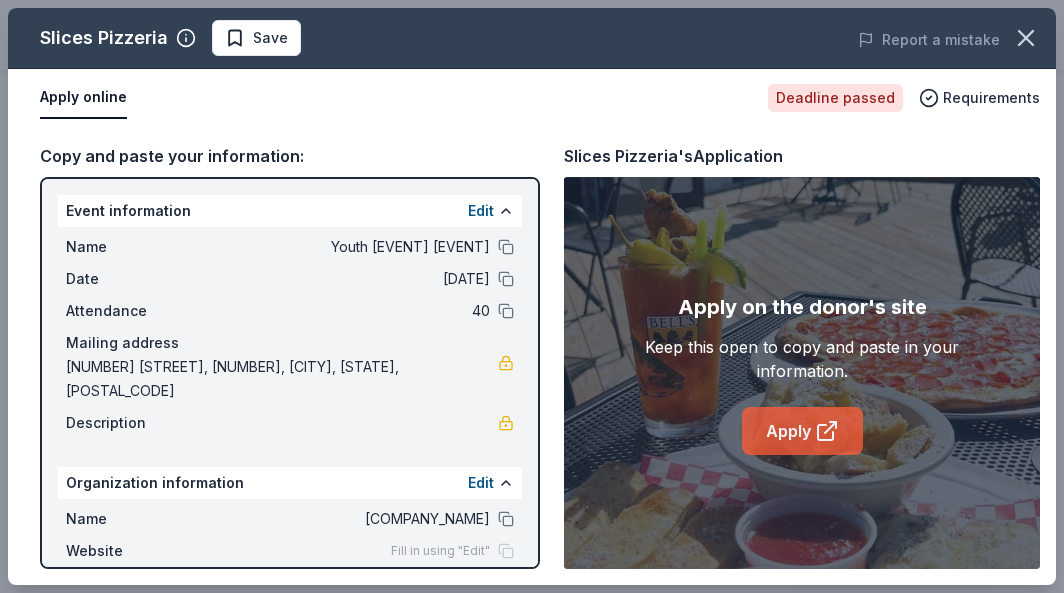 click on "Apply" at bounding box center [802, 431] 